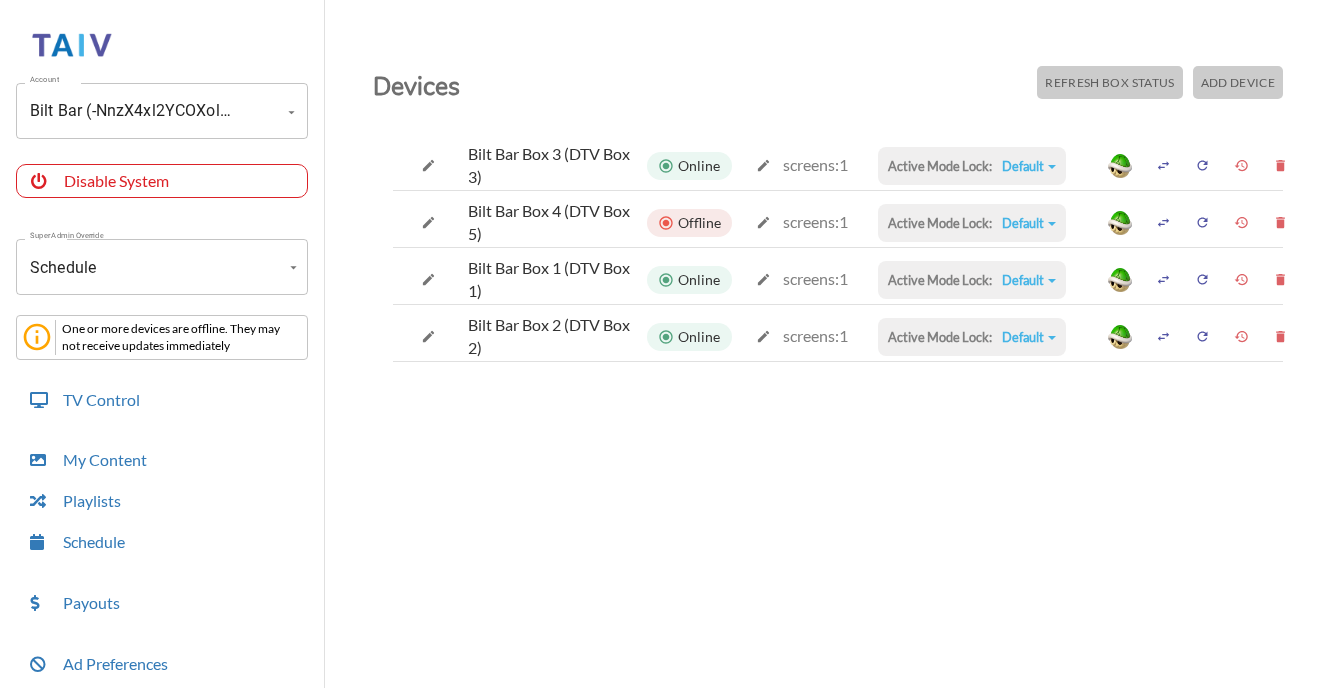 scroll, scrollTop: 0, scrollLeft: 0, axis: both 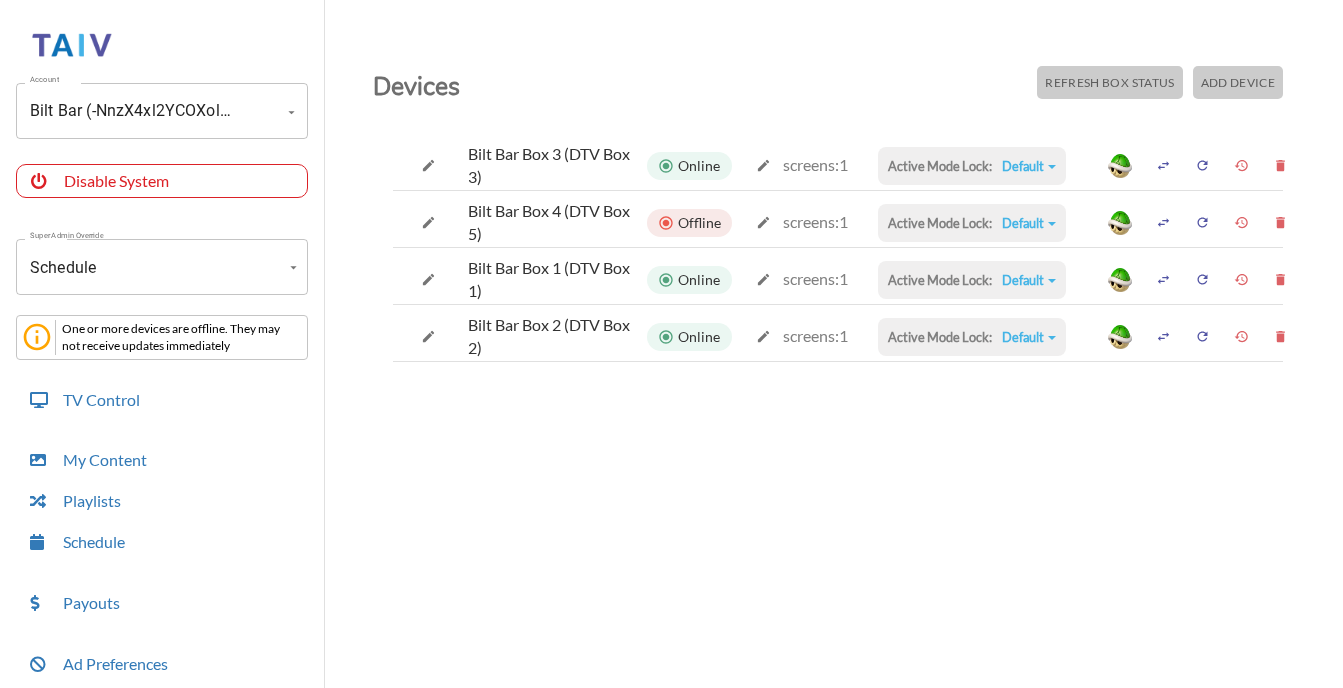 click on "Account Bilt Bar (-NnzX4xl2YCOXolK-XyR) Account Disable System Super Admin Override Schedule Schedule Mode Mode One or more devices are offline. They may not receive updates immediately TV Control My Content Playlists Schedule Payouts Ad Preferences Devices Settings Super Admin Dashboard Ad Manager Log Out Devices Refresh Box Status Add Device Bilt Bar Box 3 (DTV Box 3) Online screens:  1 Active Mode Lock:  Default   Default Commercial Replacement Digital Signage System Disabled Bilt Bar Box 4 (DTV Box 5) Offline screens:  1 Active Mode Lock:  Default   Default Commercial Replacement Digital Signage System Disabled Bilt Bar Box 1 (DTV Box 1) Online screens:  1 Active Mode Lock:  Default   Default Commercial Replacement Digital Signage System Disabled Bilt Bar Box 2 (DTV Box 2) Online screens:  1 Active Mode Lock:  Default   Default Commercial Replacement Digital Signage System Disabled" at bounding box center [671, 349] 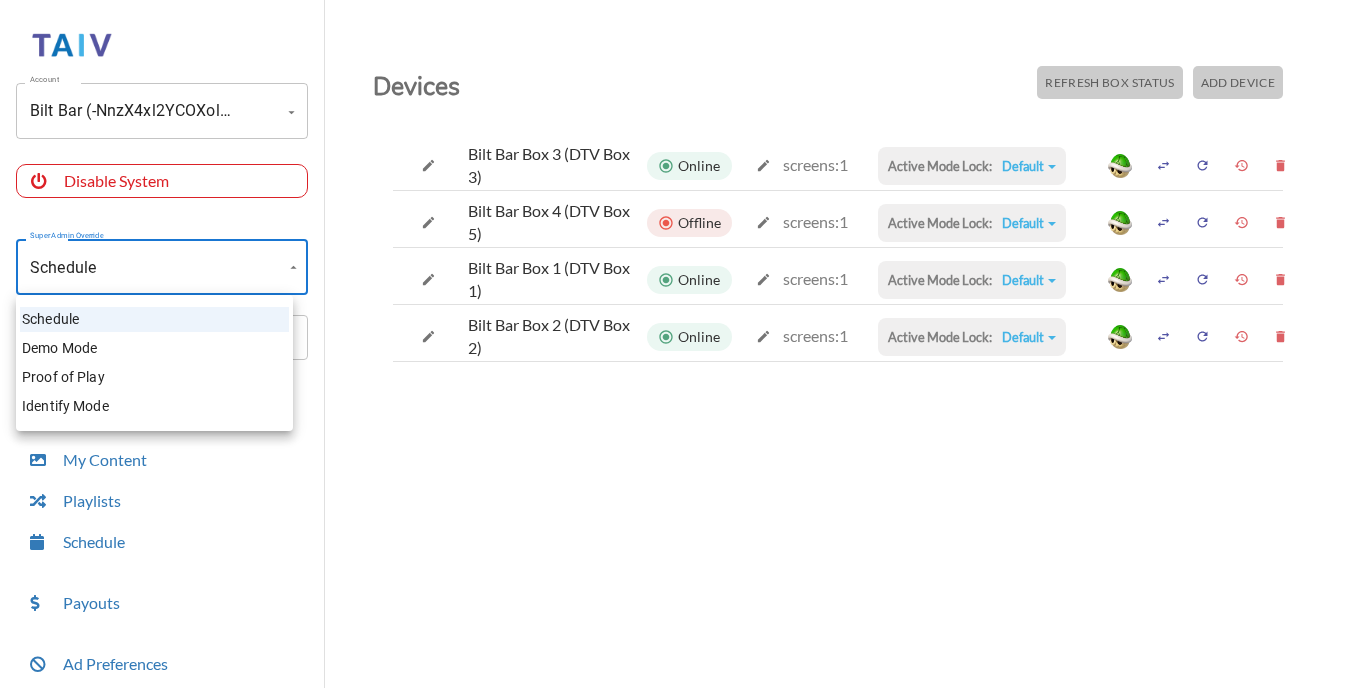 click on "Identify Mode" at bounding box center (154, 406) 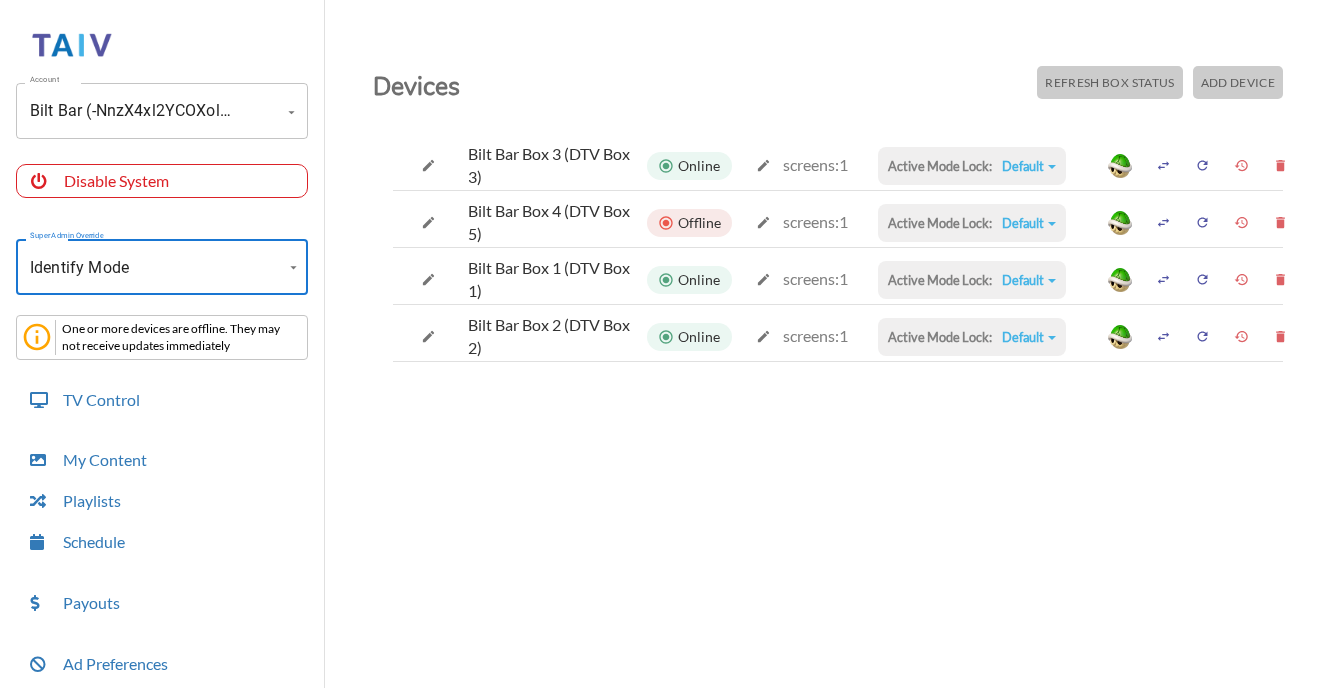 click on "Account Bilt Bar (-NnzX4xl2YCOXolK-XyR) Account Disable System Super Admin Override Identify Mode Identify Mode Mode One or more devices are offline. They may not receive updates immediately TV Control My Content Playlists Schedule Payouts Ad Preferences Devices Settings Super Admin Dashboard Ad Manager Log Out Devices Refresh Box Status Add Device Bilt Bar Box 3 (DTV Box 3) Online screens:  1 Active Mode Lock:  Default   Default Commercial Replacement Digital Signage System Disabled Bilt Bar Box 4 (DTV Box 5) Offline screens:  1 Active Mode Lock:  Default   Default Commercial Replacement Digital Signage System Disabled Bilt Bar Box 1 (DTV Box 1) Online screens:  1 Active Mode Lock:  Default   Default Commercial Replacement Digital Signage System Disabled Bilt Bar Box 2 (DTV Box 2) Online screens:  1 Active Mode Lock:  Default   Default Commercial Replacement Digital Signage System Disabled" at bounding box center (671, 349) 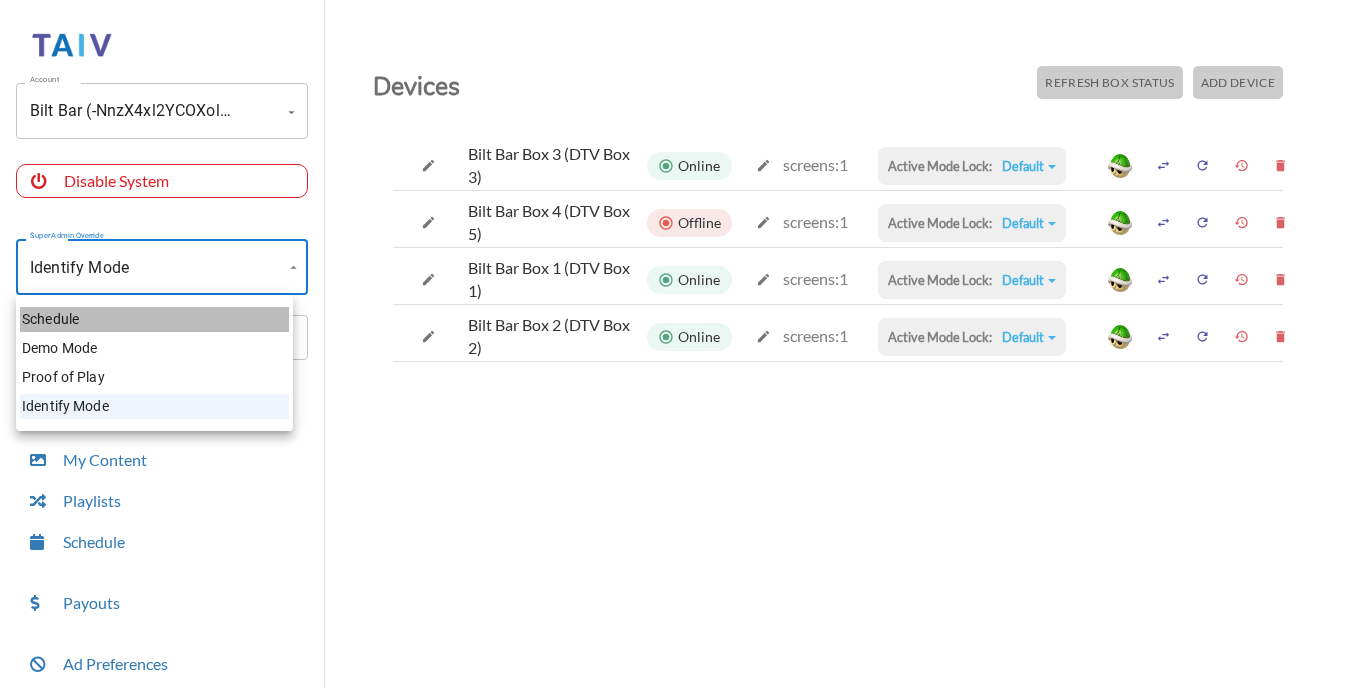 click on "Schedule" at bounding box center (154, 319) 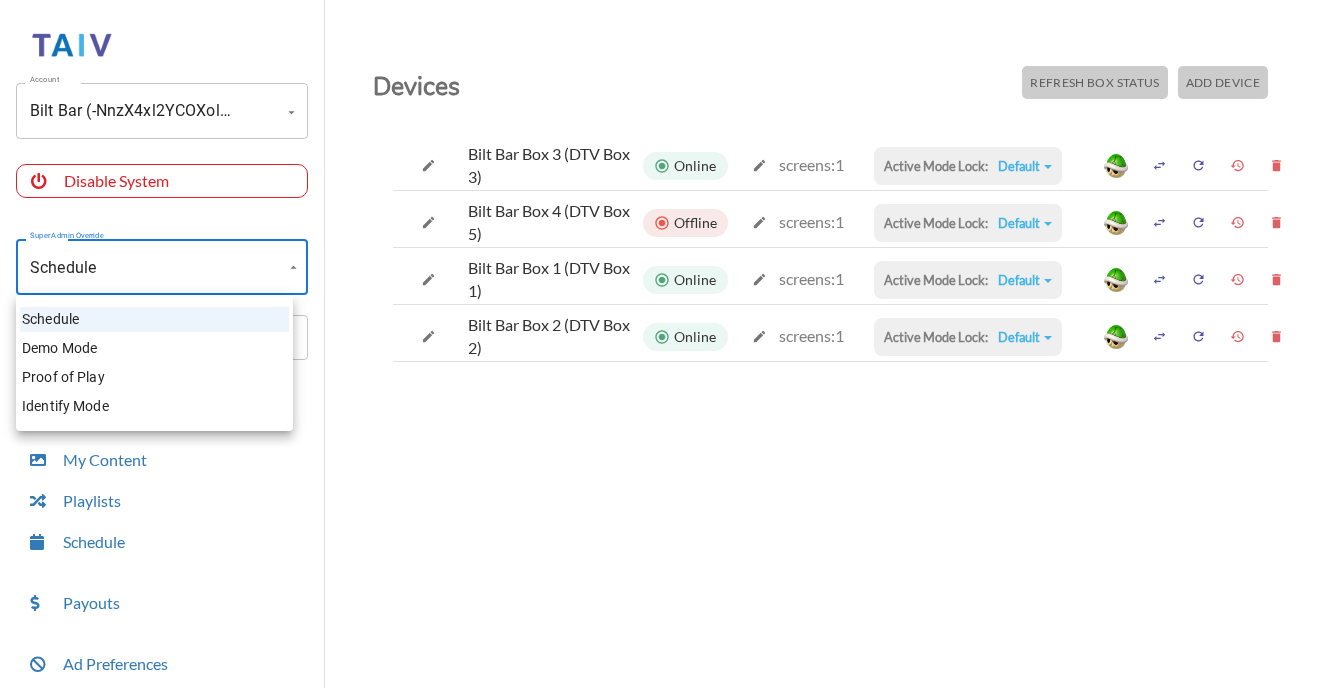 click on "Account Bilt Bar (-NnzX4xl2YCOXolK-XyR) Account Disable System Super Admin Override Schedule Schedule Mode Mode One or more devices are offline. They may not receive updates immediately TV Control My Content Playlists Schedule Payouts Ad Preferences Devices Settings Super Admin Dashboard Ad Manager Log Out Devices Refresh Box Status Add Device Bilt Bar Box 3 (DTV Box 3) Online screens:  1 Active Mode Lock:  Default   Default Commercial Replacement Digital Signage System Disabled Bilt Bar Box 4 (DTV Box 5) Offline screens:  1 Active Mode Lock:  Default   Default Commercial Replacement Digital Signage System Disabled Bilt Bar Box 1 (DTV Box 1) Online screens:  1 Active Mode Lock:  Default   Default Commercial Replacement Digital Signage System Disabled Bilt Bar Box 2 (DTV Box 2) Online screens:  1 Active Mode Lock:  Default   Default Commercial Replacement Digital Signage System Disabled Schedule Demo Mode Proof of Play Identify Mode" at bounding box center (671, 349) 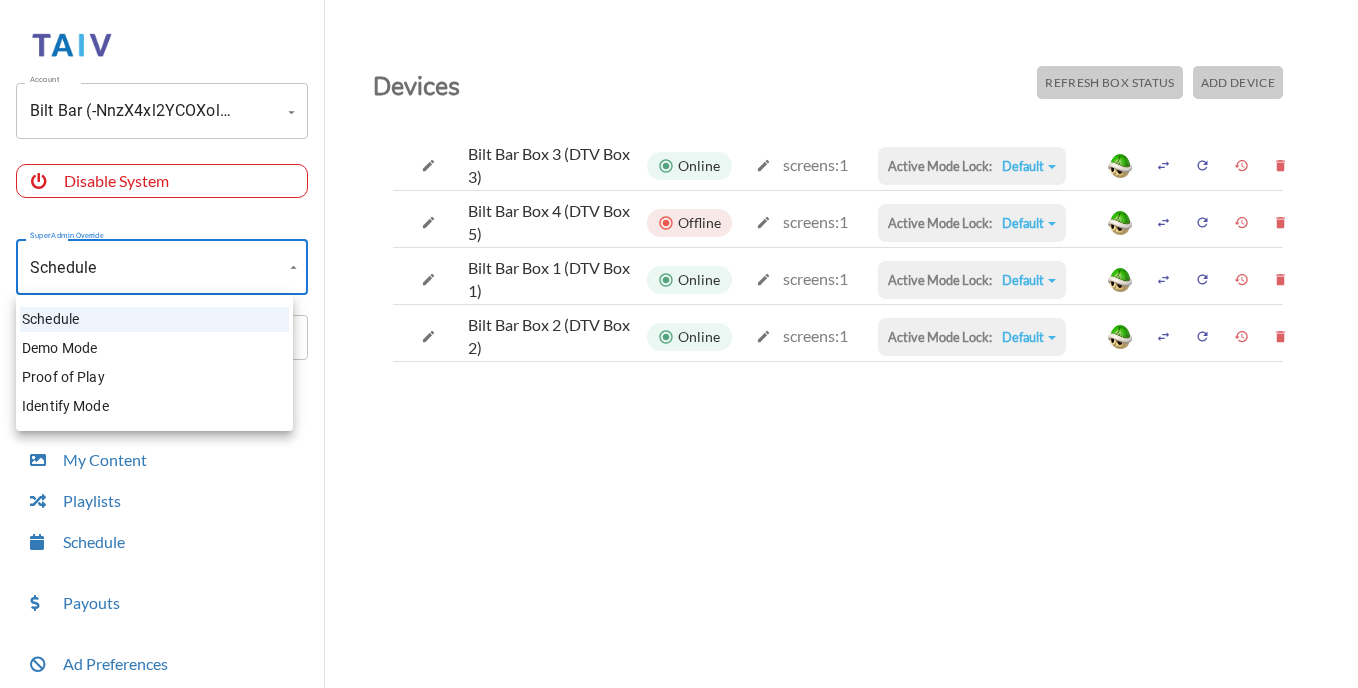 click on "Identify Mode" at bounding box center [154, 406] 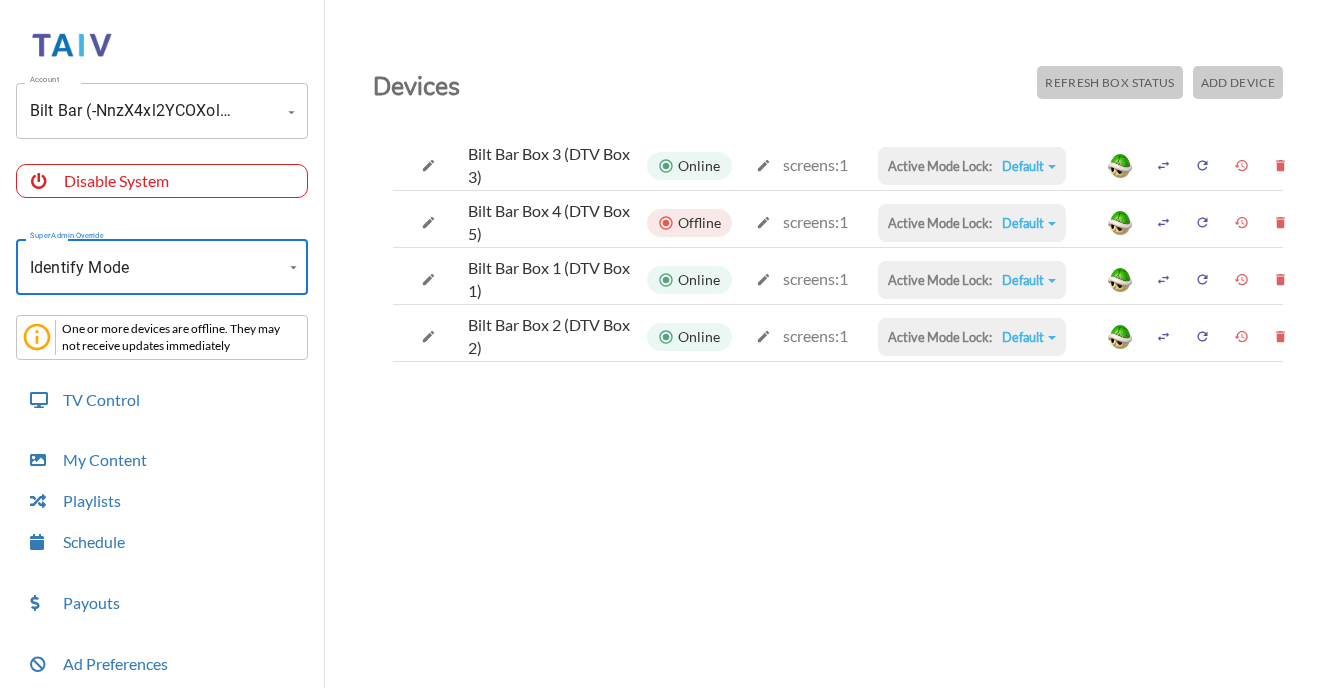 click on "Account Bilt Bar (-NnzX4xl2YCOXolK-XyR) Account Disable System Super Admin Override Identify Mode Identify Mode Mode One or more devices are offline. They may not receive updates immediately TV Control My Content Playlists Schedule Payouts Ad Preferences Devices Settings Super Admin Dashboard Ad Manager Log Out Devices Refresh Box Status Add Device Bilt Bar Box 3 (DTV Box 3) Online screens:  1 Active Mode Lock:  Default   Default Commercial Replacement Digital Signage System Disabled Bilt Bar Box 4 (DTV Box 5) Offline screens:  1 Active Mode Lock:  Default   Default Commercial Replacement Digital Signage System Disabled Bilt Bar Box 1 (DTV Box 1) Online screens:  1 Active Mode Lock:  Default   Default Commercial Replacement Digital Signage System Disabled Bilt Bar Box 2 (DTV Box 2) Online screens:  1 Active Mode Lock:  Default   Default Commercial Replacement Digital Signage System Disabled" at bounding box center [671, 349] 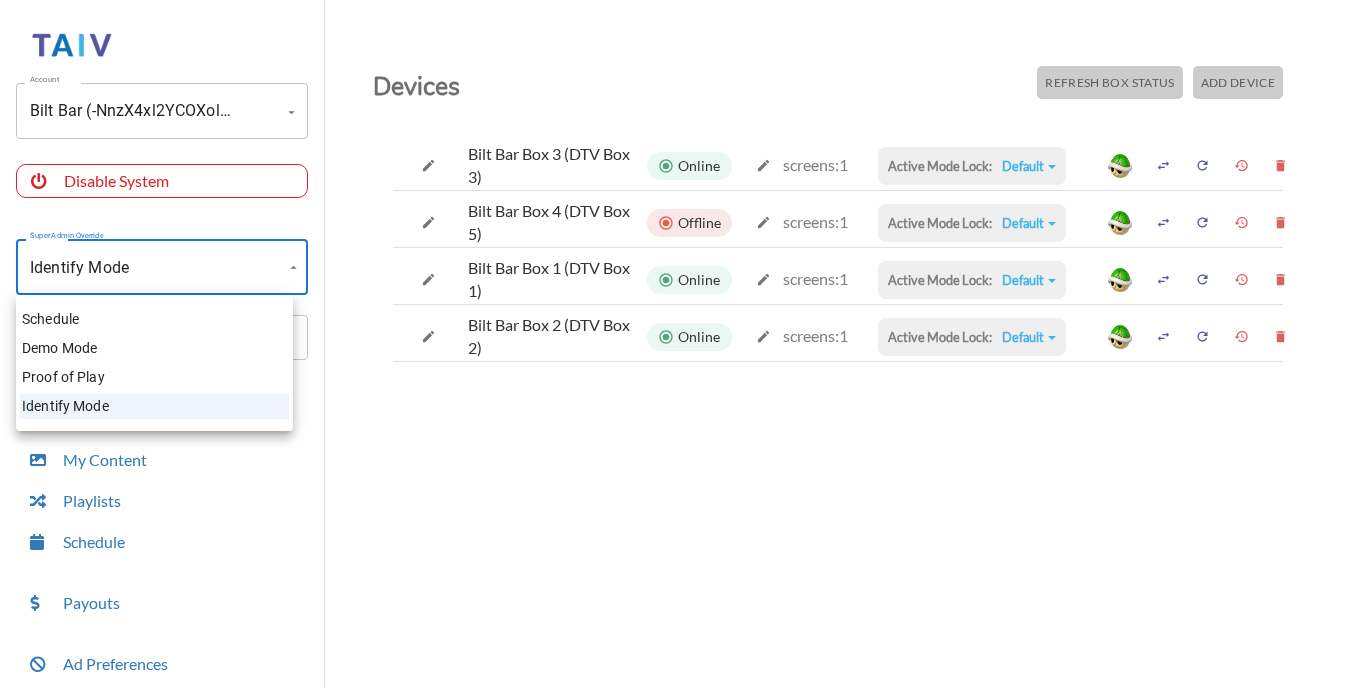 click on "Schedule" at bounding box center (154, 319) 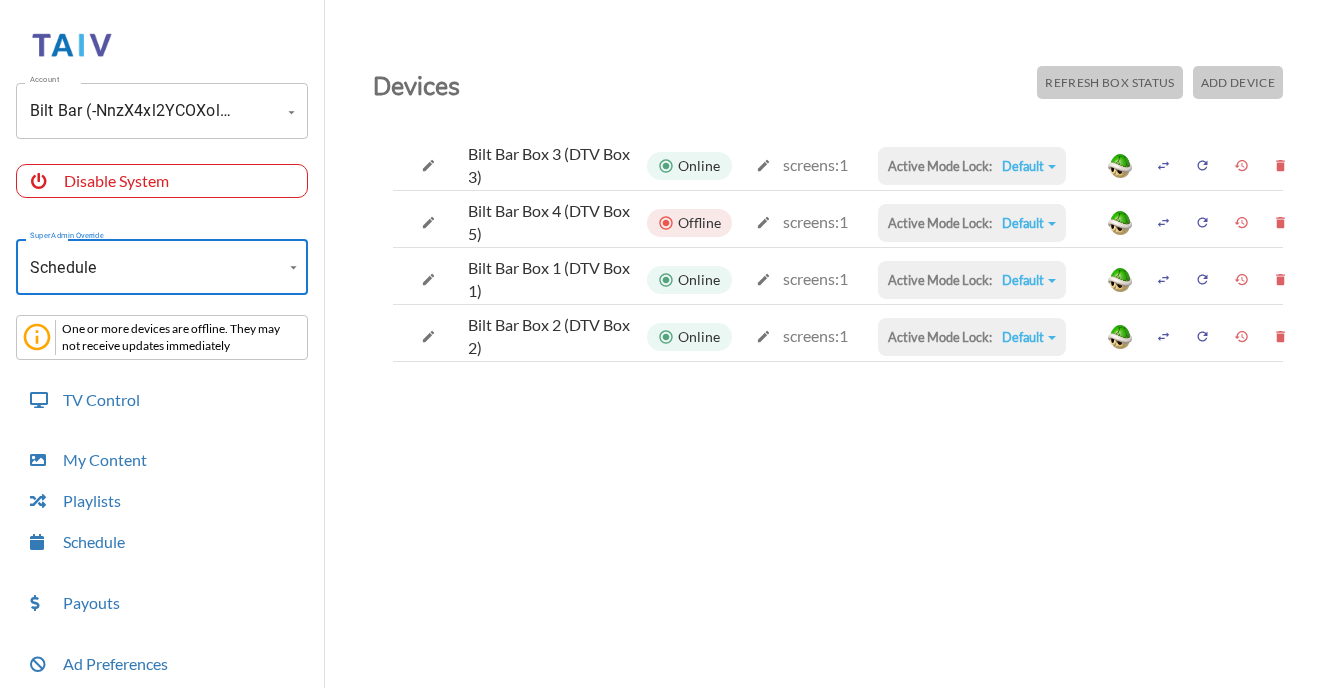 click on "Account Bilt Bar (-NnzX4xl2YCOXolK-XyR) Account Disable System Super Admin Override Schedule Schedule Mode Mode One or more devices are offline. They may not receive updates immediately TV Control My Content Playlists Schedule Payouts Ad Preferences Devices Settings Super Admin Dashboard Ad Manager Log Out Devices Refresh Box Status Add Device Bilt Bar Box 3 (DTV Box 3) Online screens:  1 Active Mode Lock:  Default   Default Commercial Replacement Digital Signage System Disabled Bilt Bar Box 4 (DTV Box 5) Offline screens:  1 Active Mode Lock:  Default   Default Commercial Replacement Digital Signage System Disabled Bilt Bar Box 1 (DTV Box 1) Online screens:  1 Active Mode Lock:  Default   Default Commercial Replacement Digital Signage System Disabled Bilt Bar Box 2 (DTV Box 2) Online screens:  1 Active Mode Lock:  Default   Default Commercial Replacement Digital Signage System Disabled" at bounding box center (671, 349) 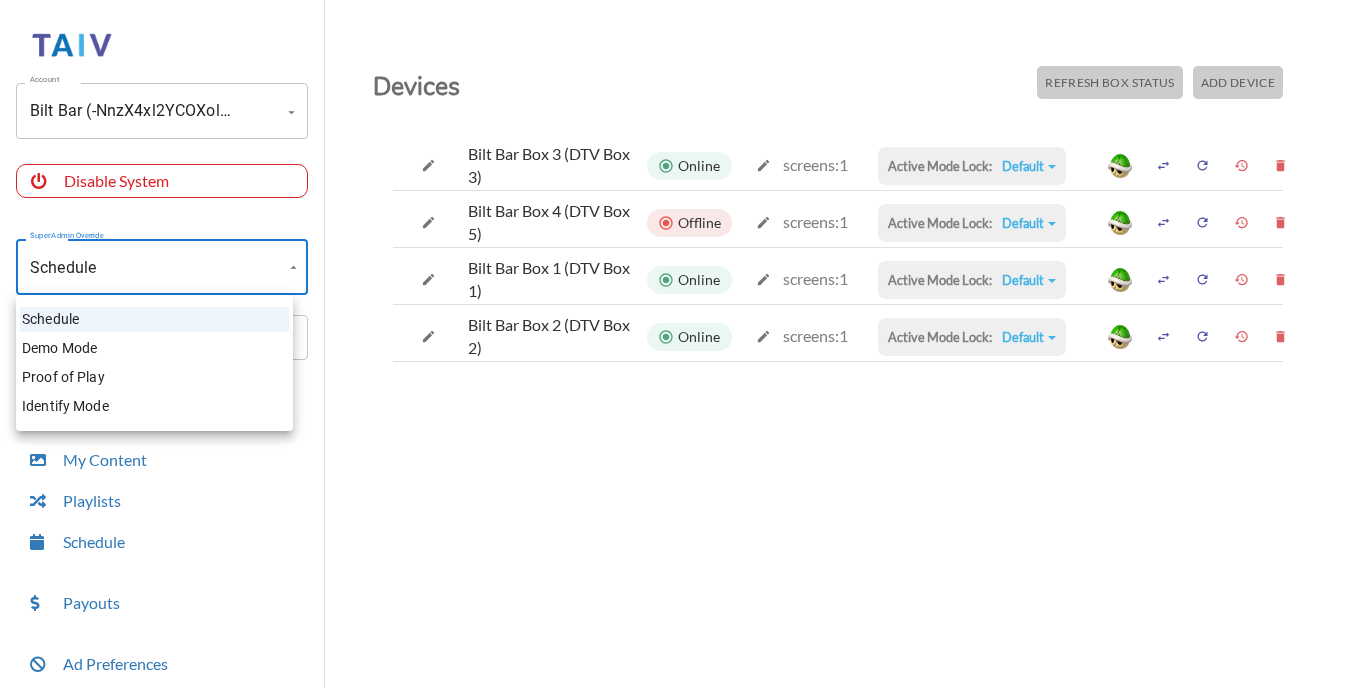 click on "Identify Mode" at bounding box center (154, 406) 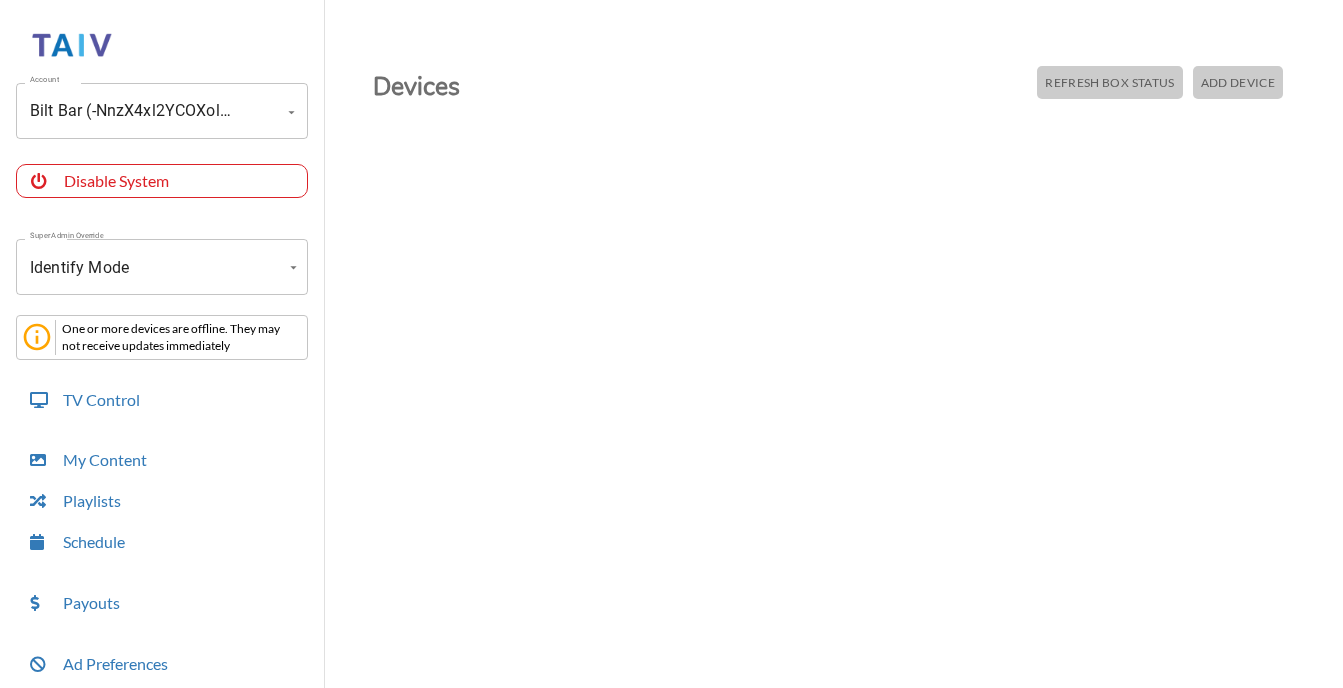 scroll, scrollTop: 0, scrollLeft: 0, axis: both 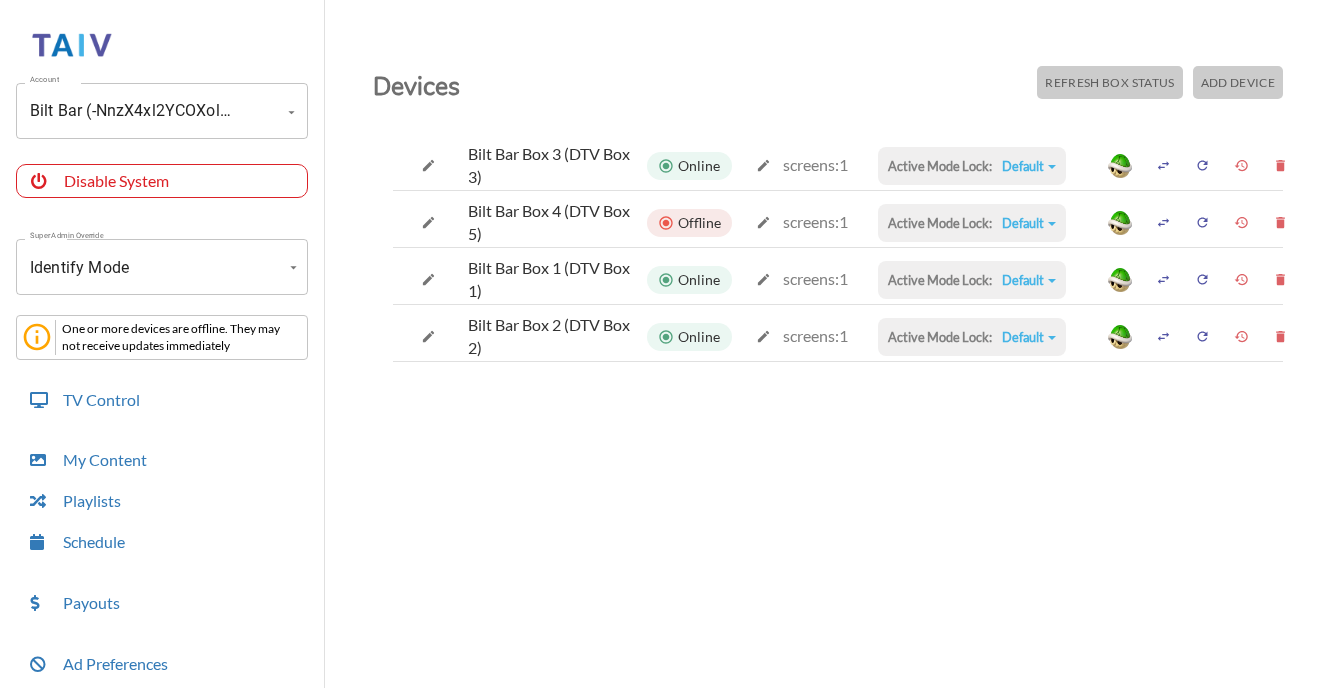 click on "Account Bilt Bar (-NnzX4xl2YCOXolK-XyR) Account Disable System Super Admin Override Identify Mode Identify Mode Mode One or more devices are offline. They may not receive updates immediately TV Control My Content Playlists Schedule Payouts Ad Preferences Devices Settings Super Admin Dashboard Ad Manager Log Out Devices Refresh Box Status Add Device Bilt Bar Box 3 (DTV Box 3) Online screens:  1 Active Mode Lock:  Default   Default Commercial Replacement Digital Signage System Disabled Bilt Bar Box 4 (DTV Box 5) Offline screens:  1 Active Mode Lock:  Default   Default Commercial Replacement Digital Signage System Disabled Bilt Bar Box 1 (DTV Box 1) Online screens:  1 Active Mode Lock:  Default   Default Commercial Replacement Digital Signage System Disabled Bilt Bar Box 2 (DTV Box 2) Online screens:  1 Active Mode Lock:  Default   Default Commercial Replacement Digital Signage System Disabled" at bounding box center (671, 349) 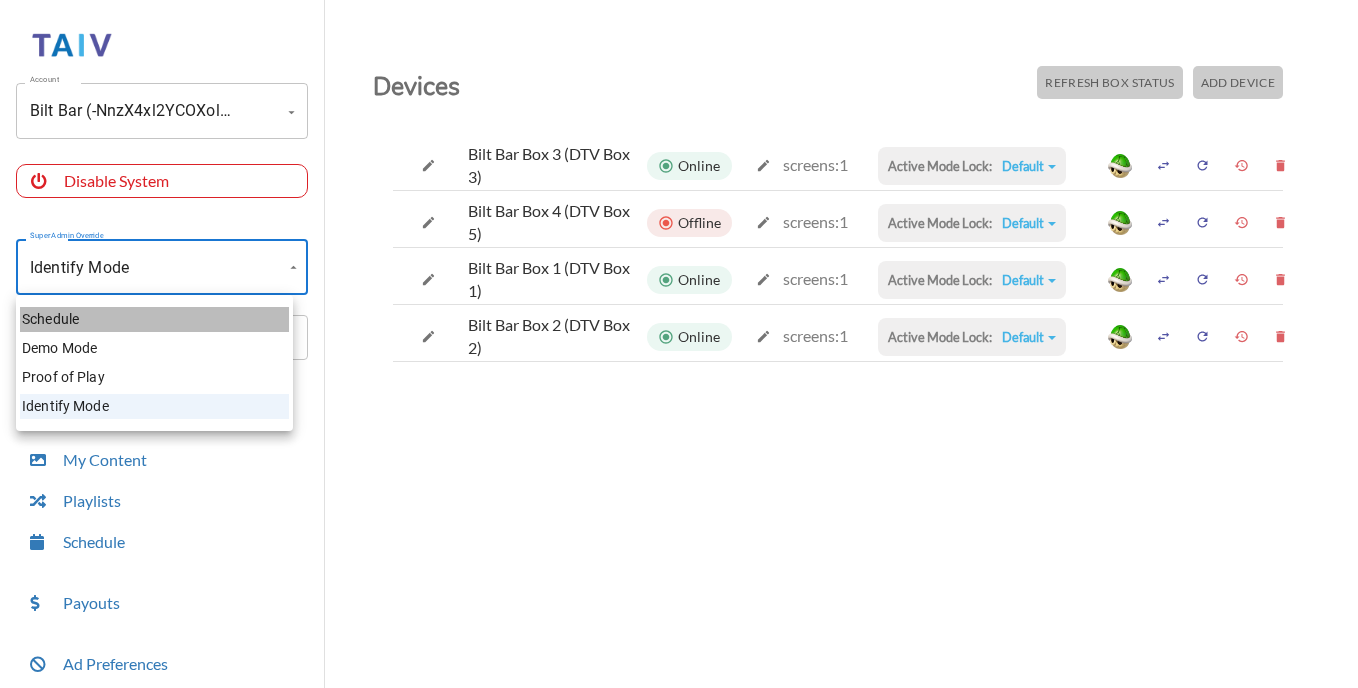 click on "Schedule" at bounding box center [154, 319] 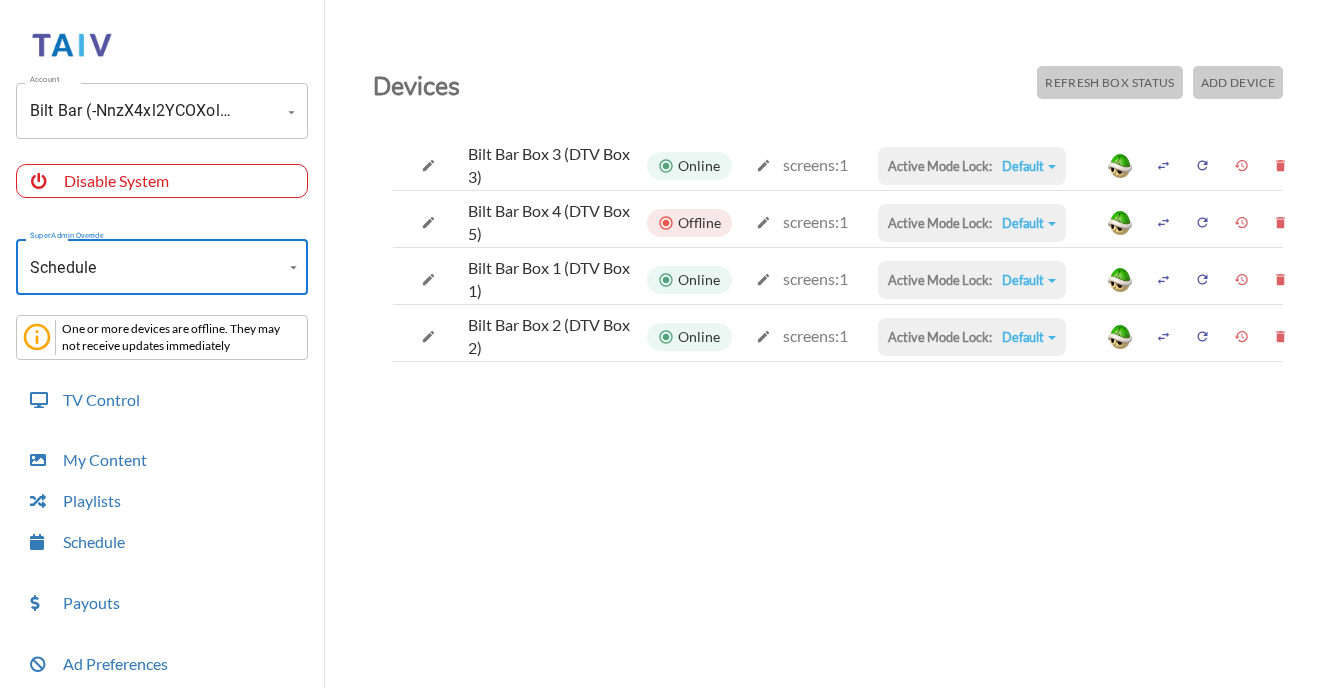click on "Account Bilt Bar (-NnzX4xl2YCOXolK-XyR) Account Disable System Super Admin Override Schedule Schedule Mode Mode One or more devices are offline. They may not receive updates immediately TV Control My Content Playlists Schedule Payouts Ad Preferences Devices Settings Super Admin Dashboard Ad Manager Log Out Devices Refresh Box Status Add Device Bilt Bar Box 3 (DTV Box 3) Online screens:  1 Active Mode Lock:  Default   Default Commercial Replacement Digital Signage System Disabled Bilt Bar Box 4 (DTV Box 5) Offline screens:  1 Active Mode Lock:  Default   Default Commercial Replacement Digital Signage System Disabled Bilt Bar Box 1 (DTV Box 1) Online screens:  1 Active Mode Lock:  Default   Default Commercial Replacement Digital Signage System Disabled Bilt Bar Box 2 (DTV Box 2) Online screens:  1 Active Mode Lock:  Default   Default Commercial Replacement Digital Signage System Disabled" at bounding box center (671, 349) 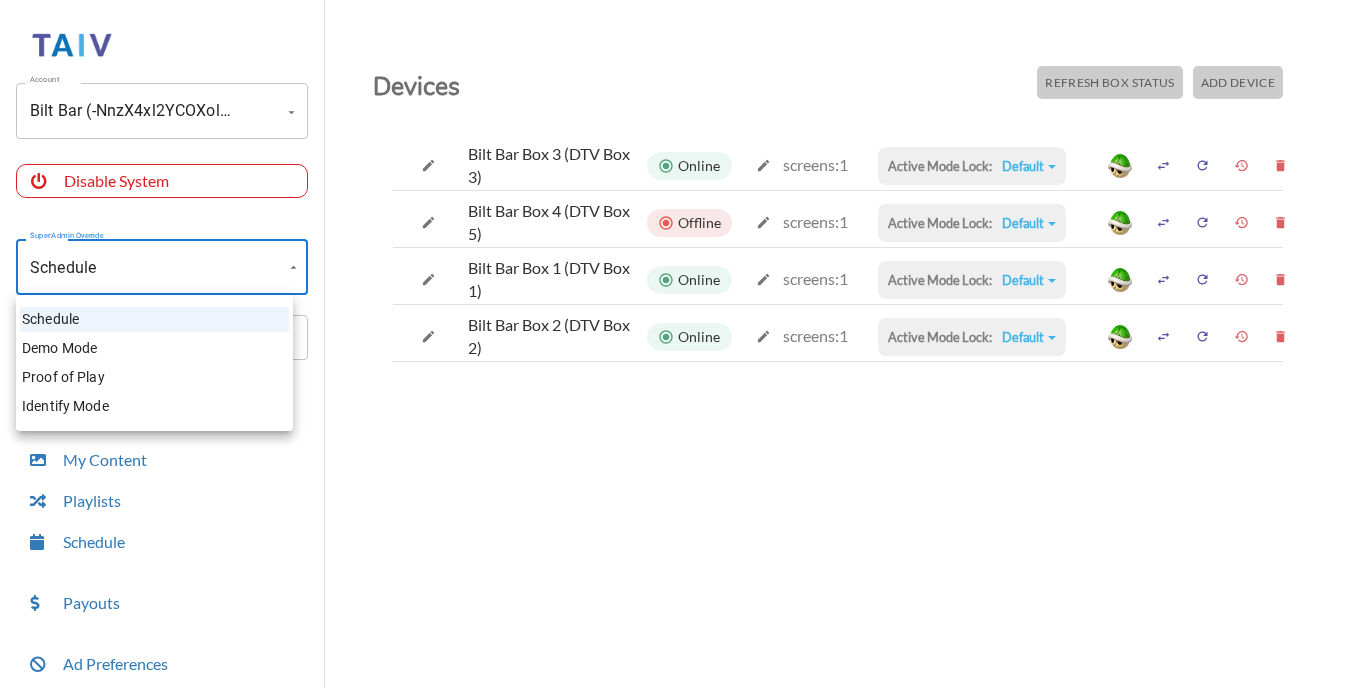 click on "Identify Mode" at bounding box center [154, 406] 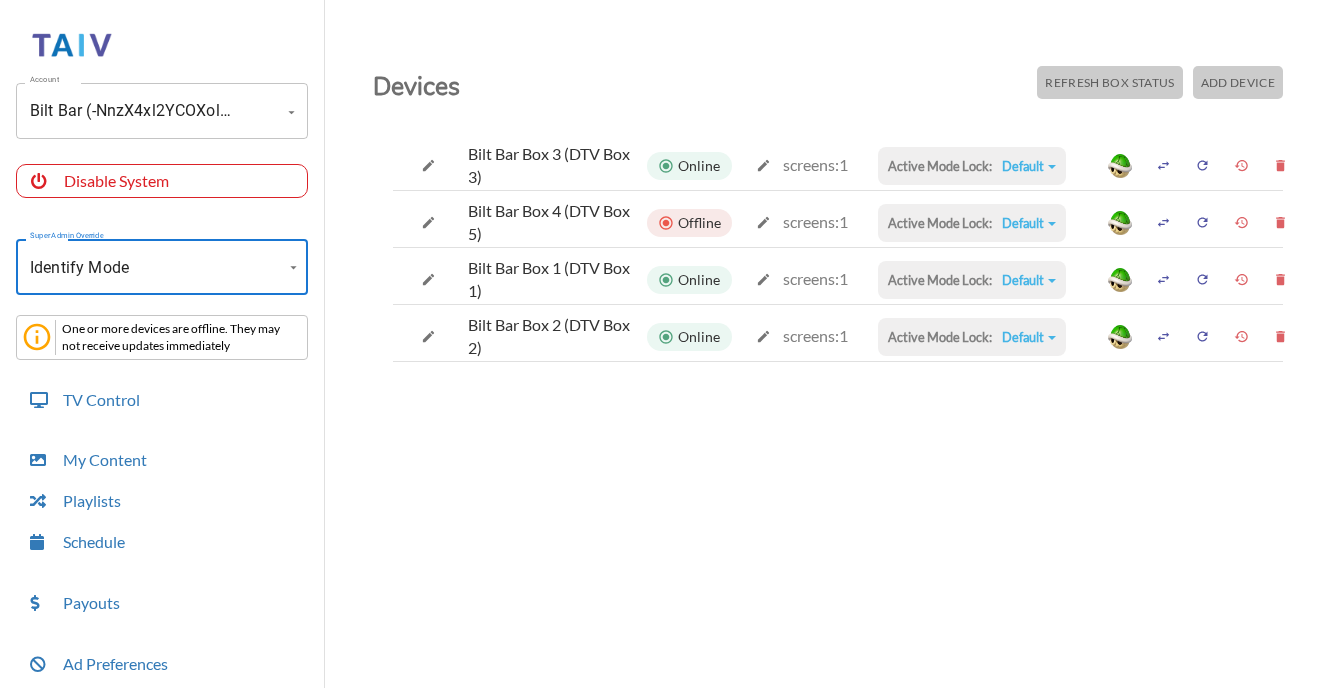click on "Account Bilt Bar (-NnzX4xl2YCOXolK-XyR) Account Disable System Super Admin Override Identify Mode Identify Mode Mode One or more devices are offline. They may not receive updates immediately TV Control My Content Playlists Schedule Payouts Ad Preferences Devices Settings Super Admin Dashboard Ad Manager Log Out Devices Refresh Box Status Add Device Bilt Bar Box 3 (DTV Box 3) Online screens:  1 Active Mode Lock:  Default   Default Commercial Replacement Digital Signage System Disabled Bilt Bar Box 4 (DTV Box 5) Offline screens:  1 Active Mode Lock:  Default   Default Commercial Replacement Digital Signage System Disabled Bilt Bar Box 1 (DTV Box 1) Online screens:  1 Active Mode Lock:  Default   Default Commercial Replacement Digital Signage System Disabled Bilt Bar Box 2 (DTV Box 2) Online screens:  1 Active Mode Lock:  Default   Default Commercial Replacement Digital Signage System Disabled" at bounding box center [671, 349] 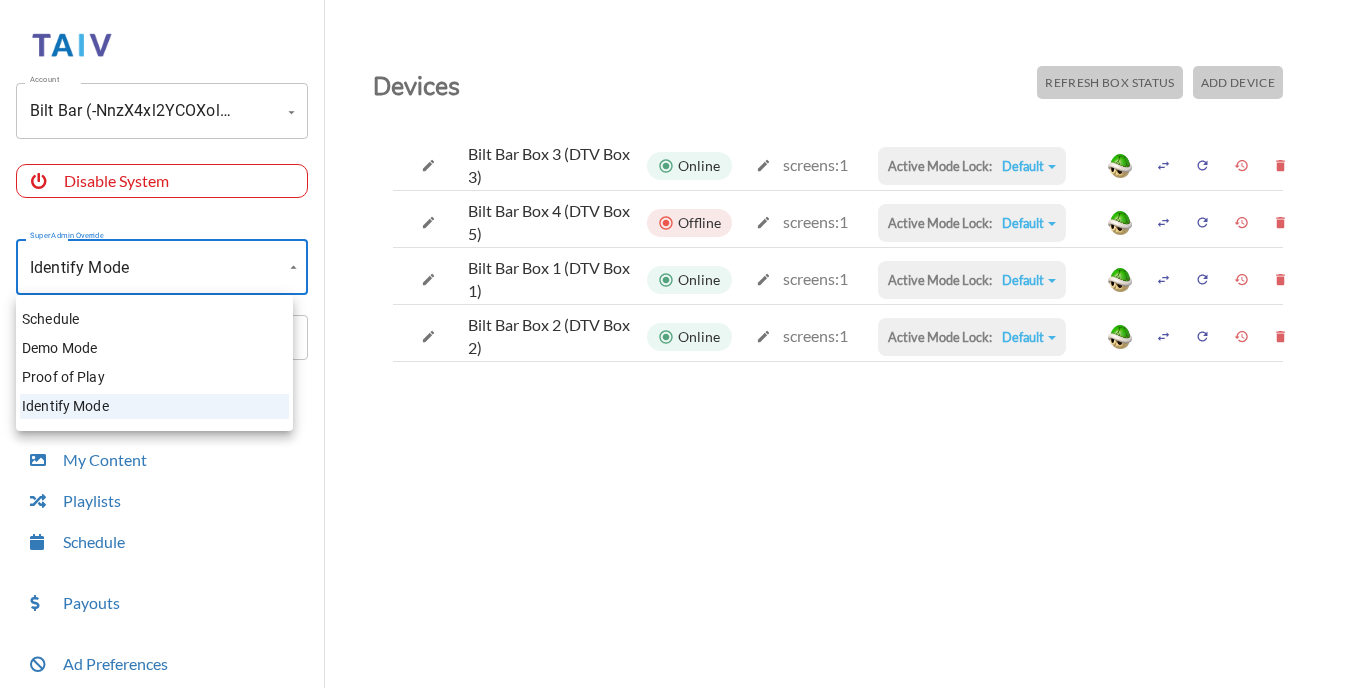 click on "Schedule" at bounding box center [154, 319] 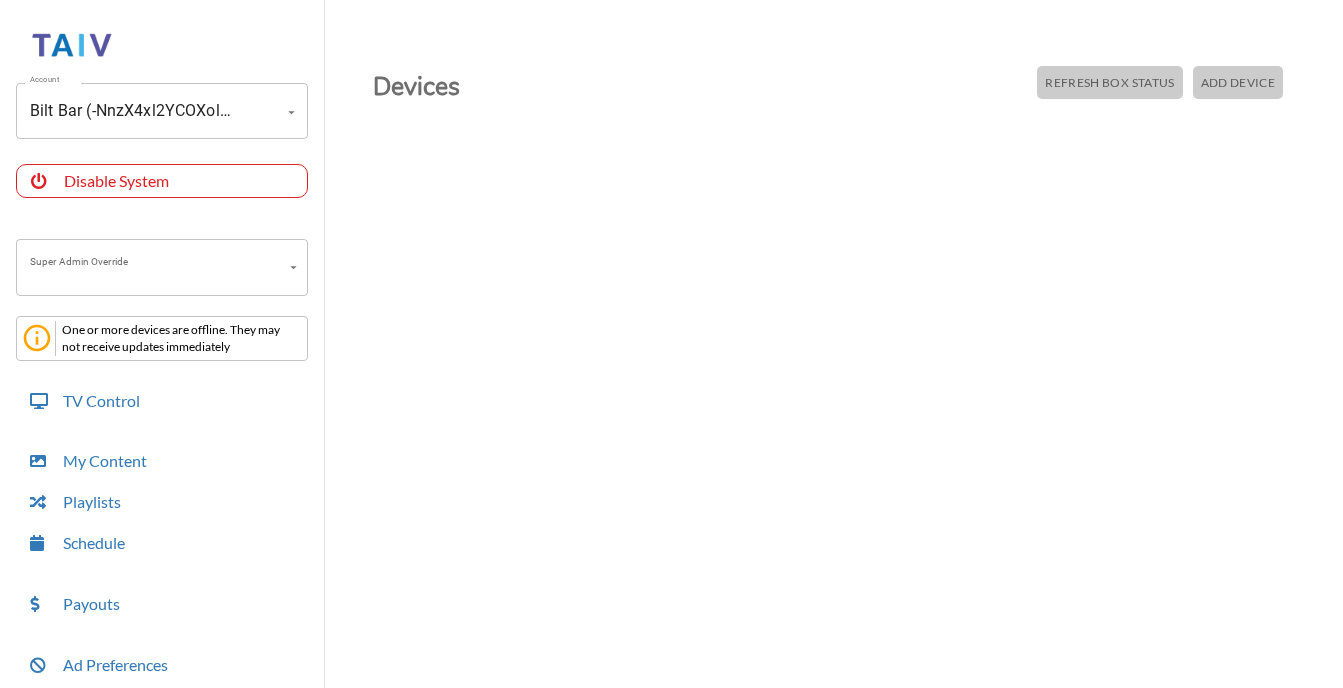 scroll, scrollTop: 0, scrollLeft: 0, axis: both 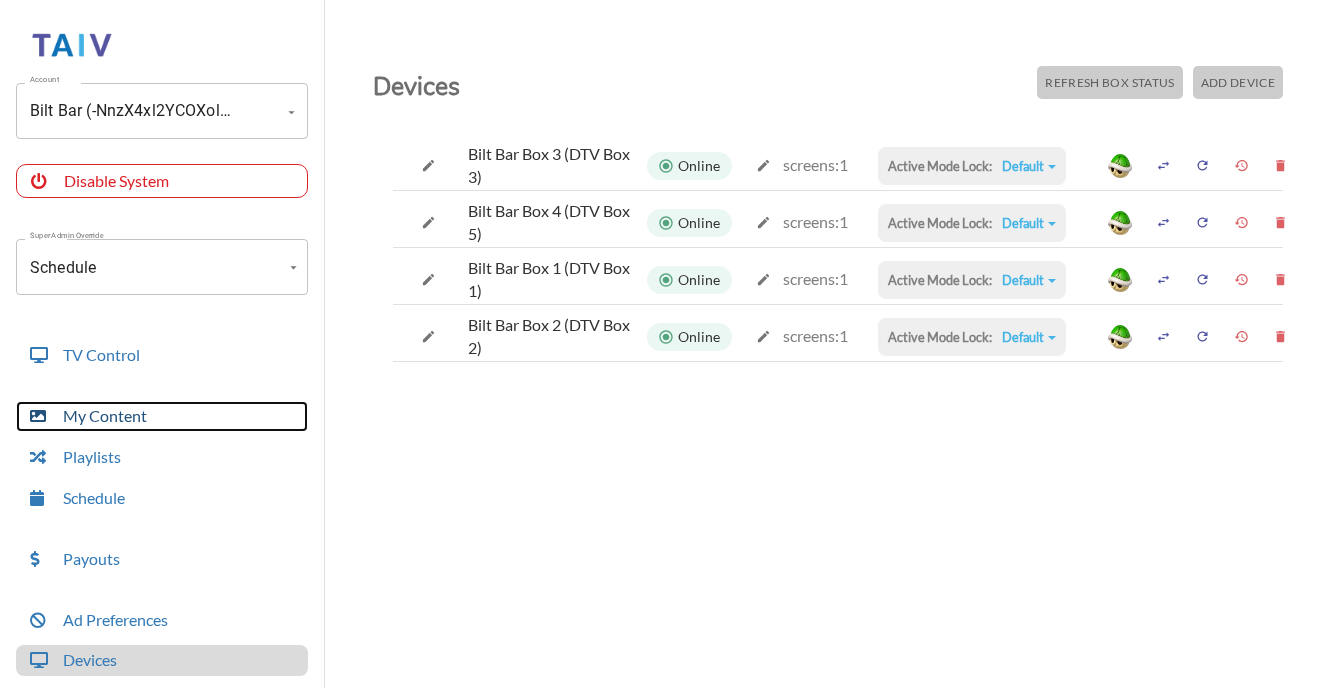 click on "My Content" at bounding box center (162, 416) 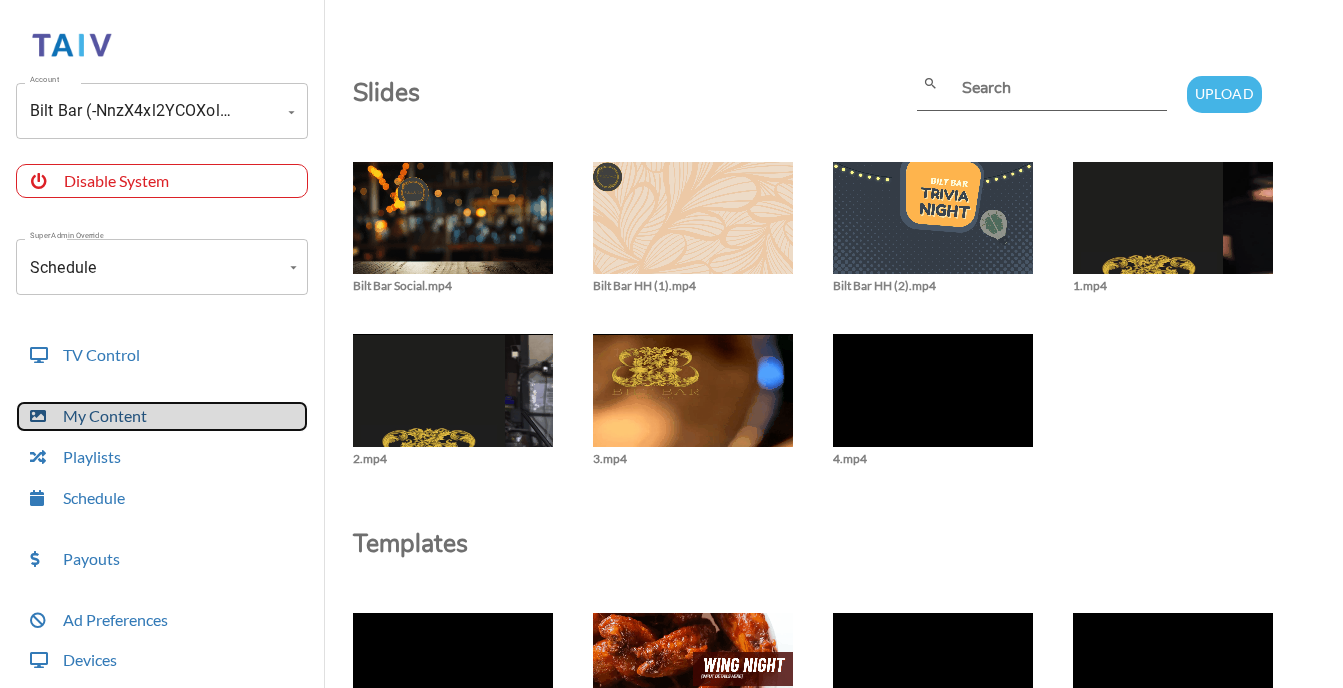 scroll, scrollTop: 10, scrollLeft: 0, axis: vertical 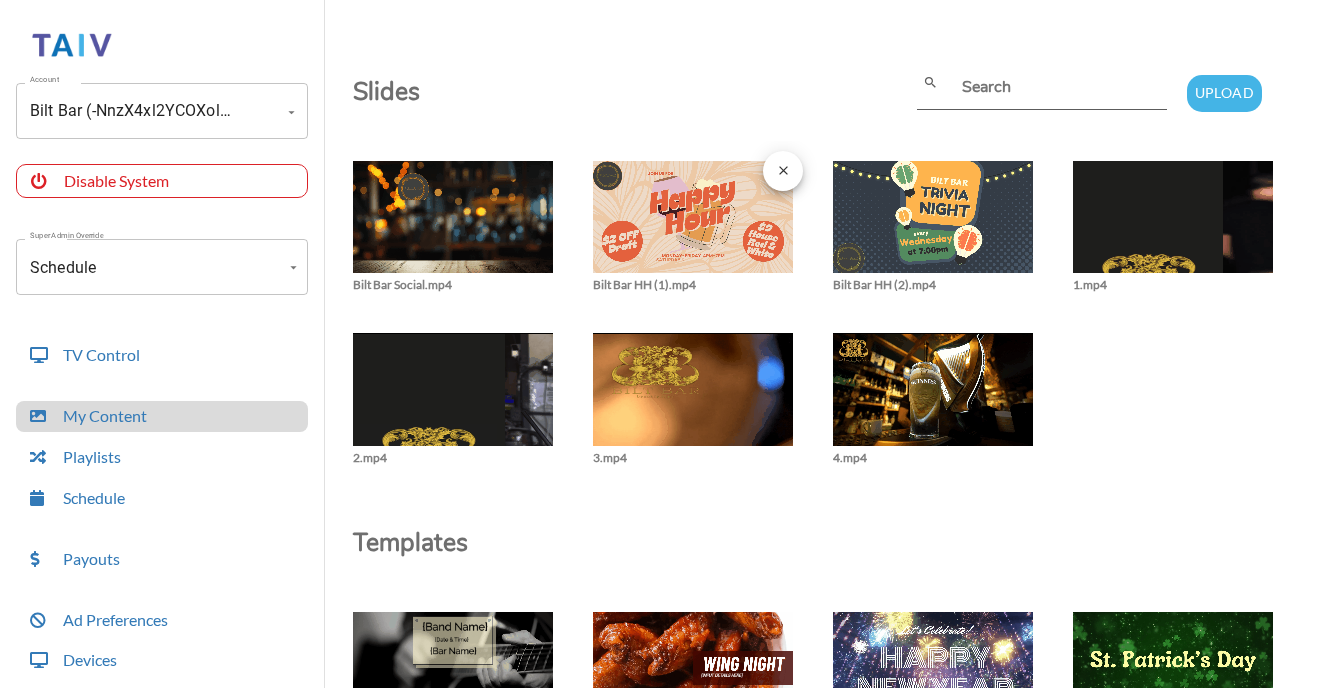 click at bounding box center (453, 227) 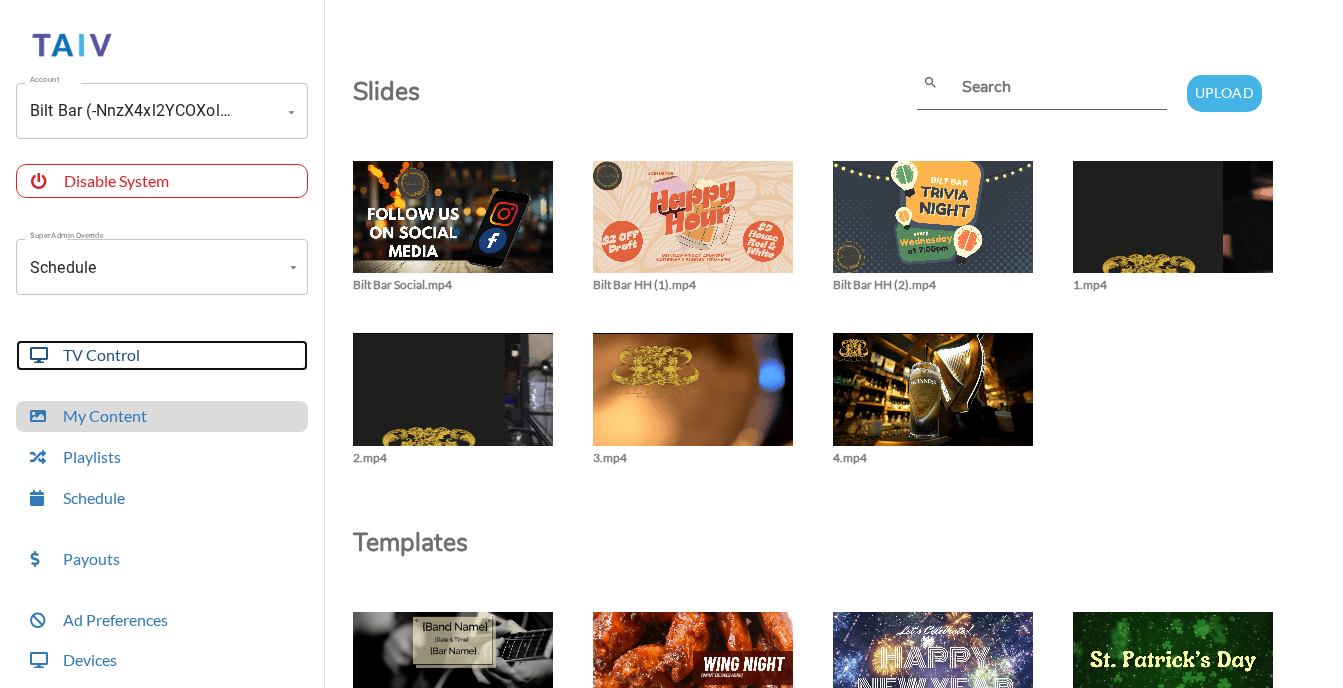 click on "TV Control" at bounding box center [162, 355] 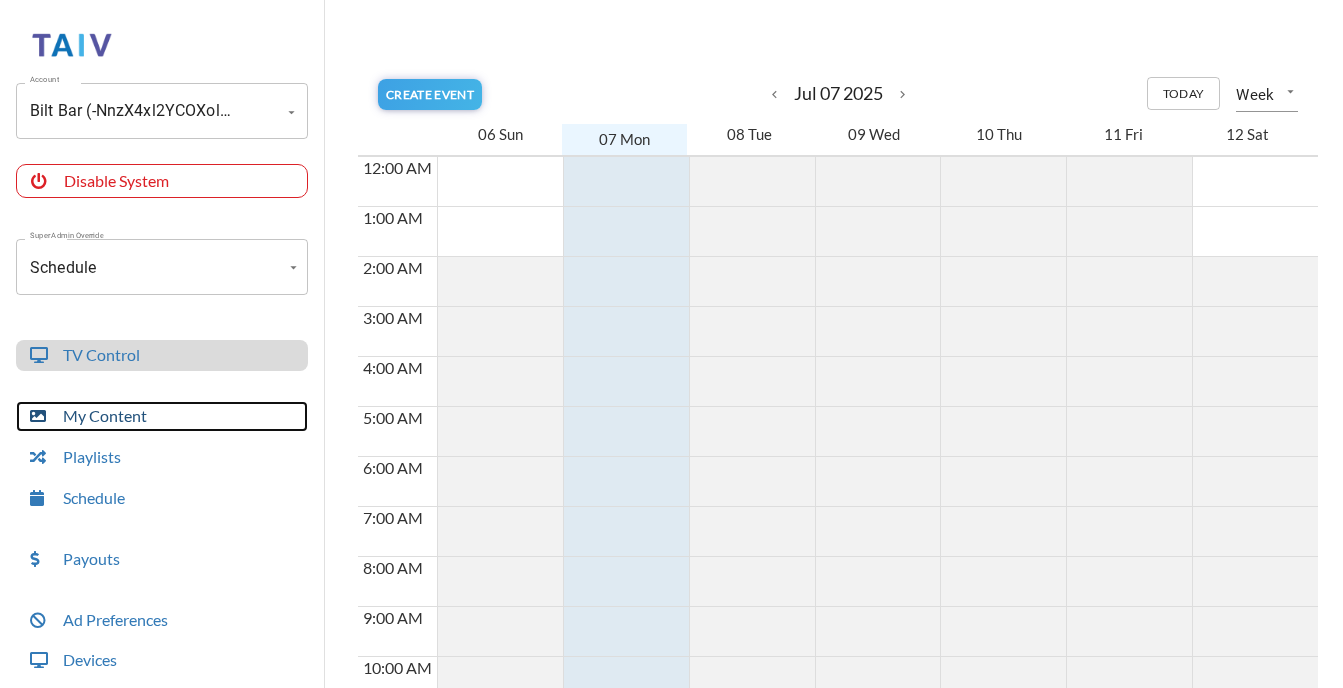 click on "My Content" at bounding box center [162, 416] 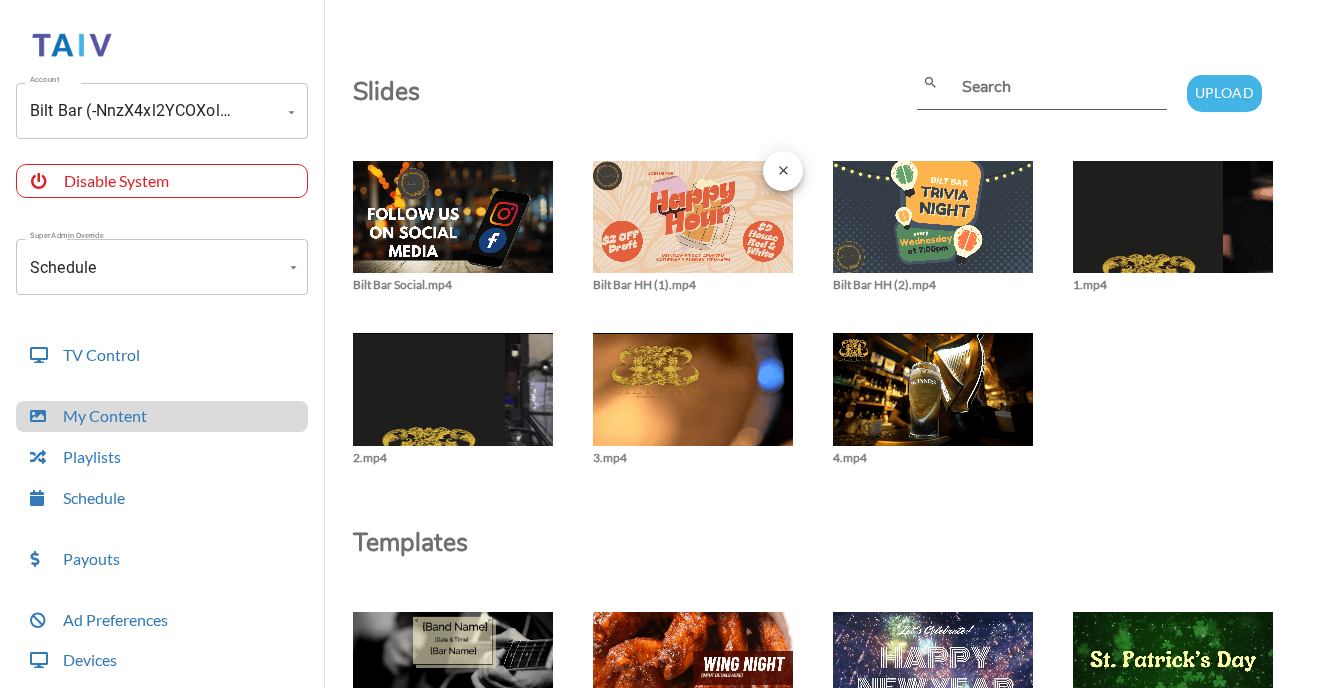 click at bounding box center (453, 227) 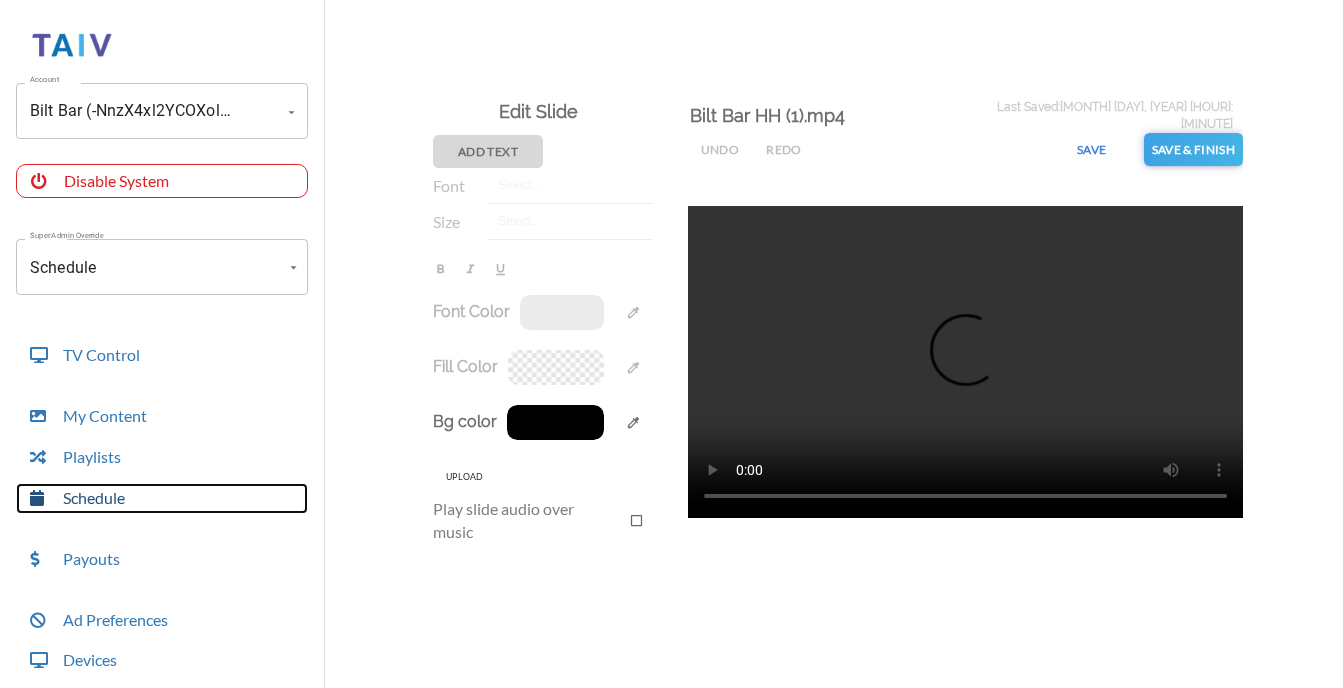 click on "Schedule" at bounding box center [162, 498] 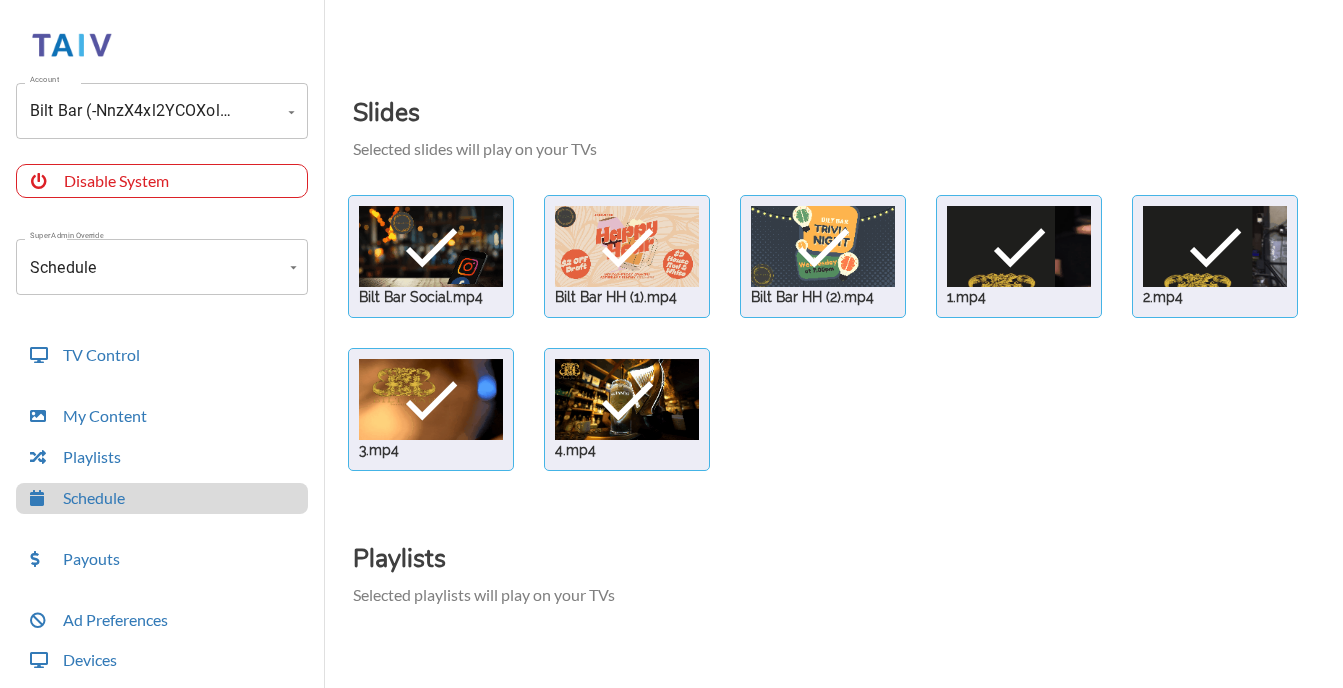 click at bounding box center (431, 246) 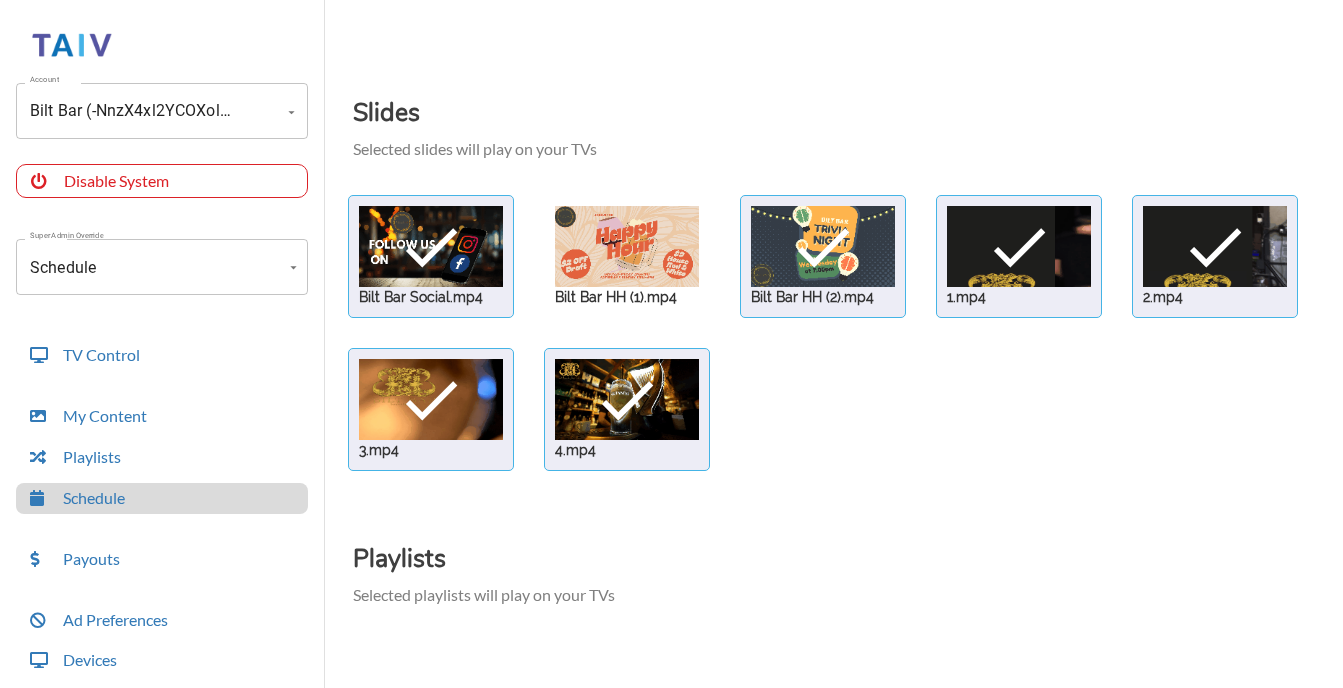 click on "Slides Selected slides will play on your TVs" at bounding box center (848, 120) 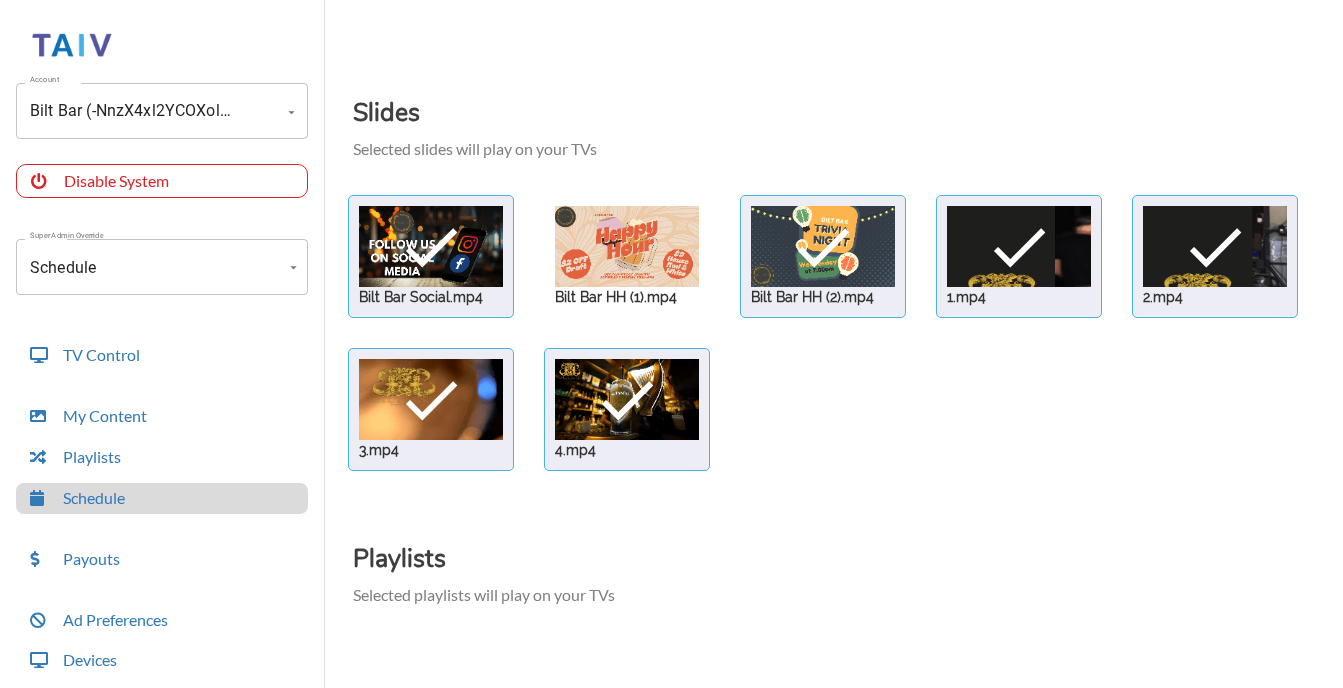 click on "Account Bilt Bar (-NnzX4xl2YCOXolK-XyR) Account Disable System Super Admin Override Schedule Schedule Mode Mode TV Control My Content Playlists Schedule Payouts Ad Preferences Devices Settings Super Admin Dashboard Ad Manager Log Out Slides Selected slides will play on your TVs check Bilt Bar Social.mp4 Bilt Bar HH (1).mp4 check Bilt Bar HH (2).mp4 check 1.mp4 check 2.mp4 check 3.mp4 check 4.mp4 Playlists Selected playlists will play on your TVs Interactive Selected content will play on your TVs Taiv Trivia Live Weather Updates Trivia Questions 1" at bounding box center (671, 339) 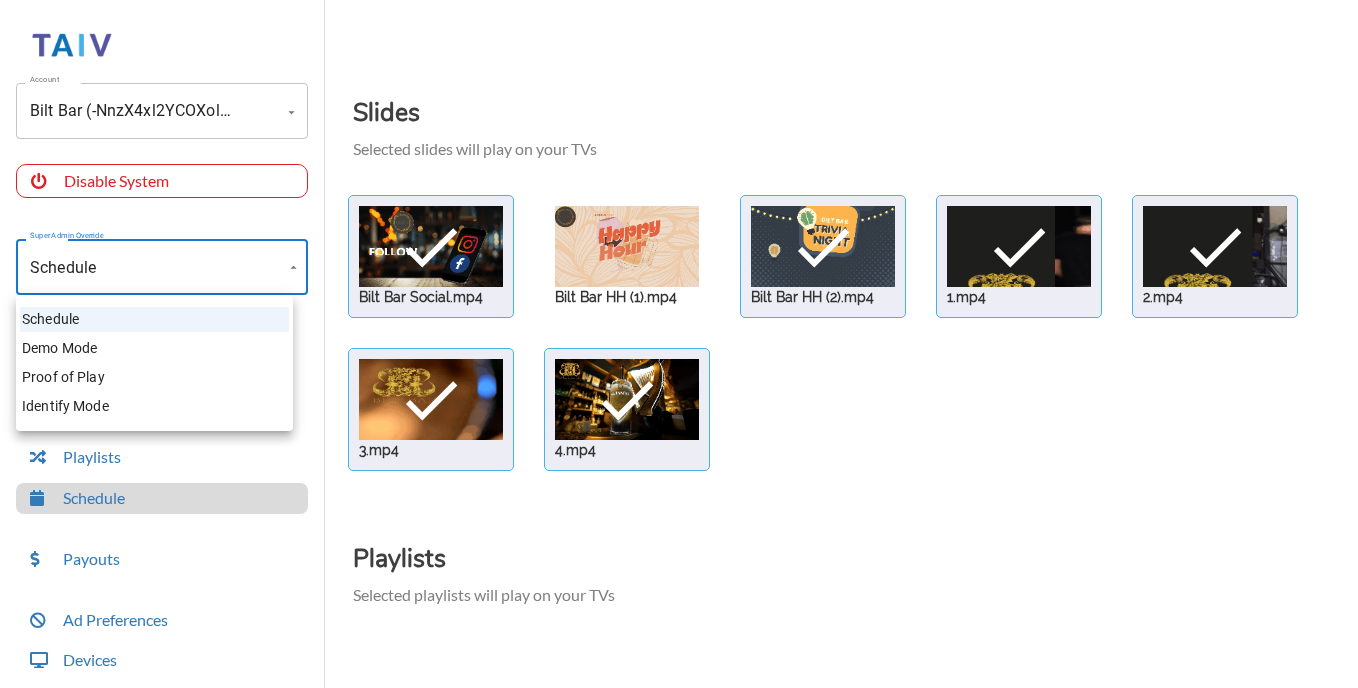click on "Identify Mode" at bounding box center [154, 406] 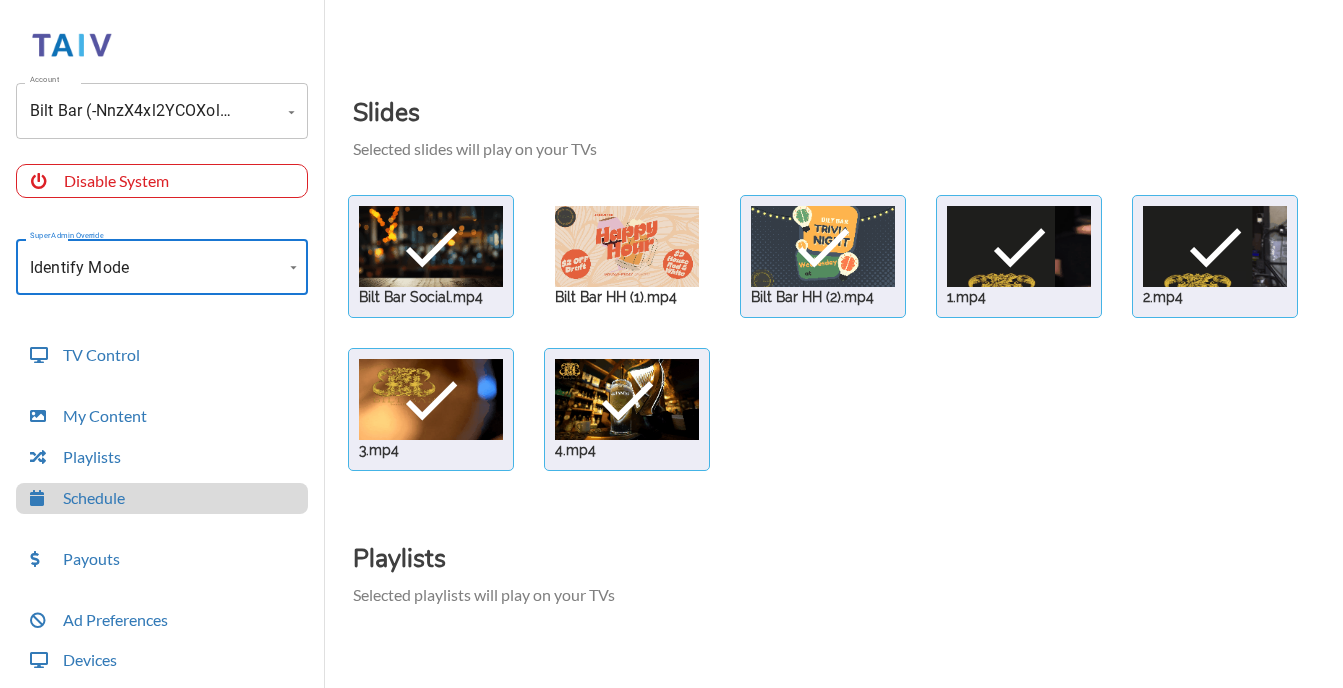 click on "Account Bilt Bar (-NnzX4xl2YCOXolK-XyR) Account Disable System Super Admin Override Identify Mode Identify Mode Mode TV Control My Content Playlists Schedule Payouts Ad Preferences Devices Settings Super Admin Dashboard Ad Manager Log Out Slides Selected slides will play on your TVs check Bilt Bar Social.mp4 Bilt Bar HH (1).mp4 check Bilt Bar HH (2).mp4 check 1.mp4 check 2.mp4 check 3.mp4 check 4.mp4 Playlists Selected playlists will play on your TVs Interactive Selected content will play on your TVs Taiv Trivia Live Weather Updates Trivia Questions 1" at bounding box center [671, 339] 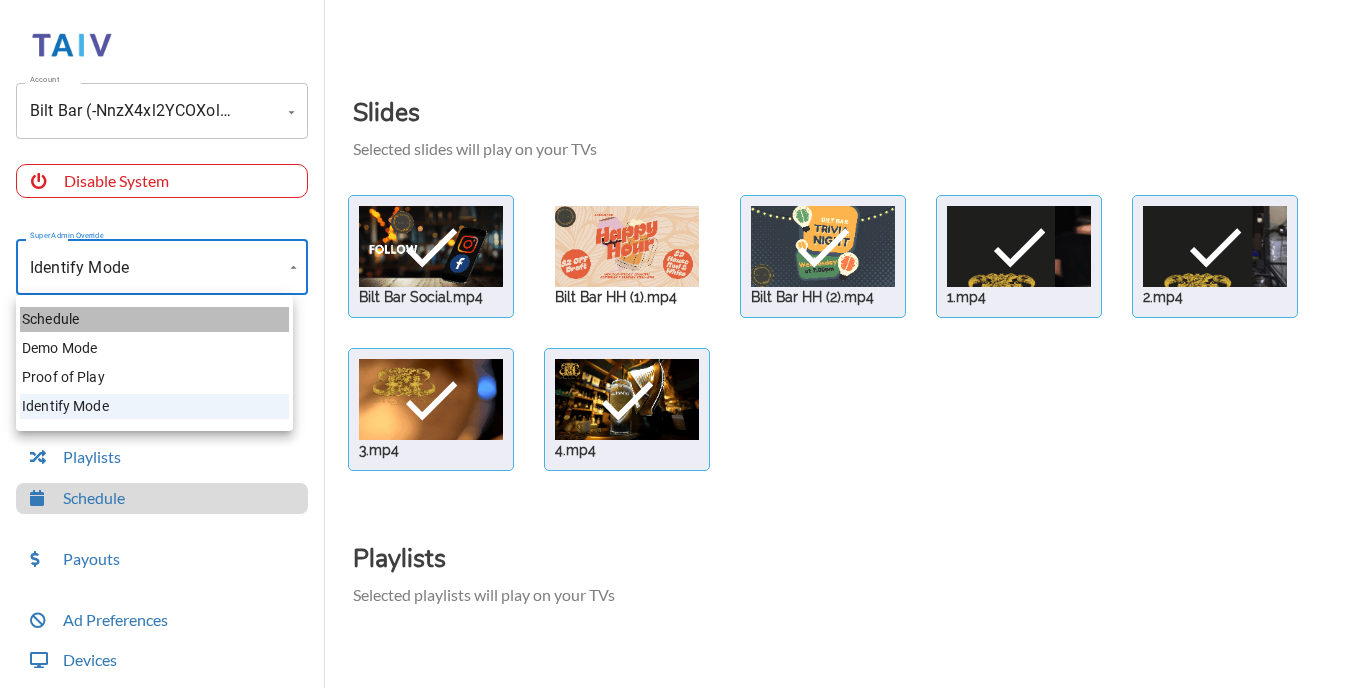 click on "Schedule" at bounding box center [154, 319] 